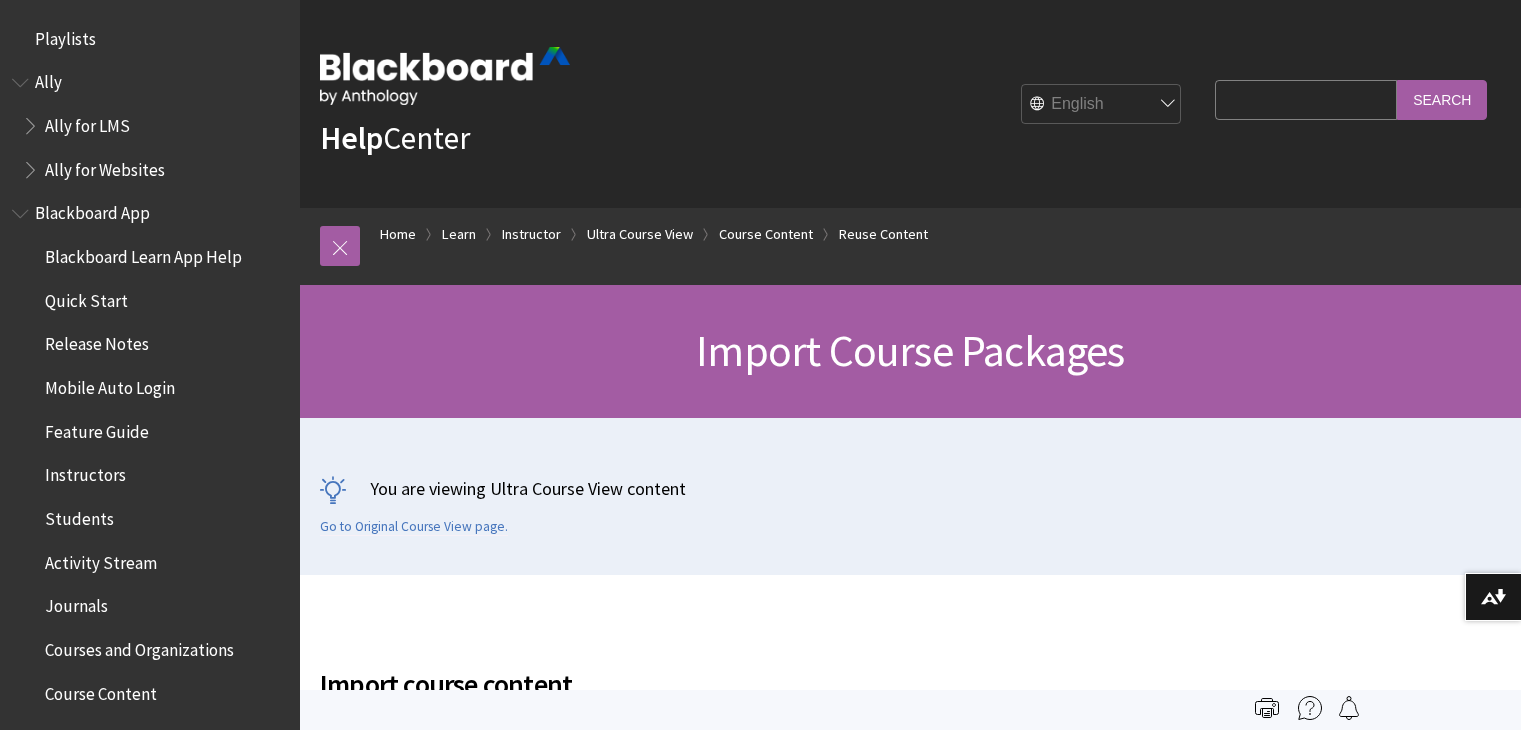 scroll, scrollTop: 0, scrollLeft: 0, axis: both 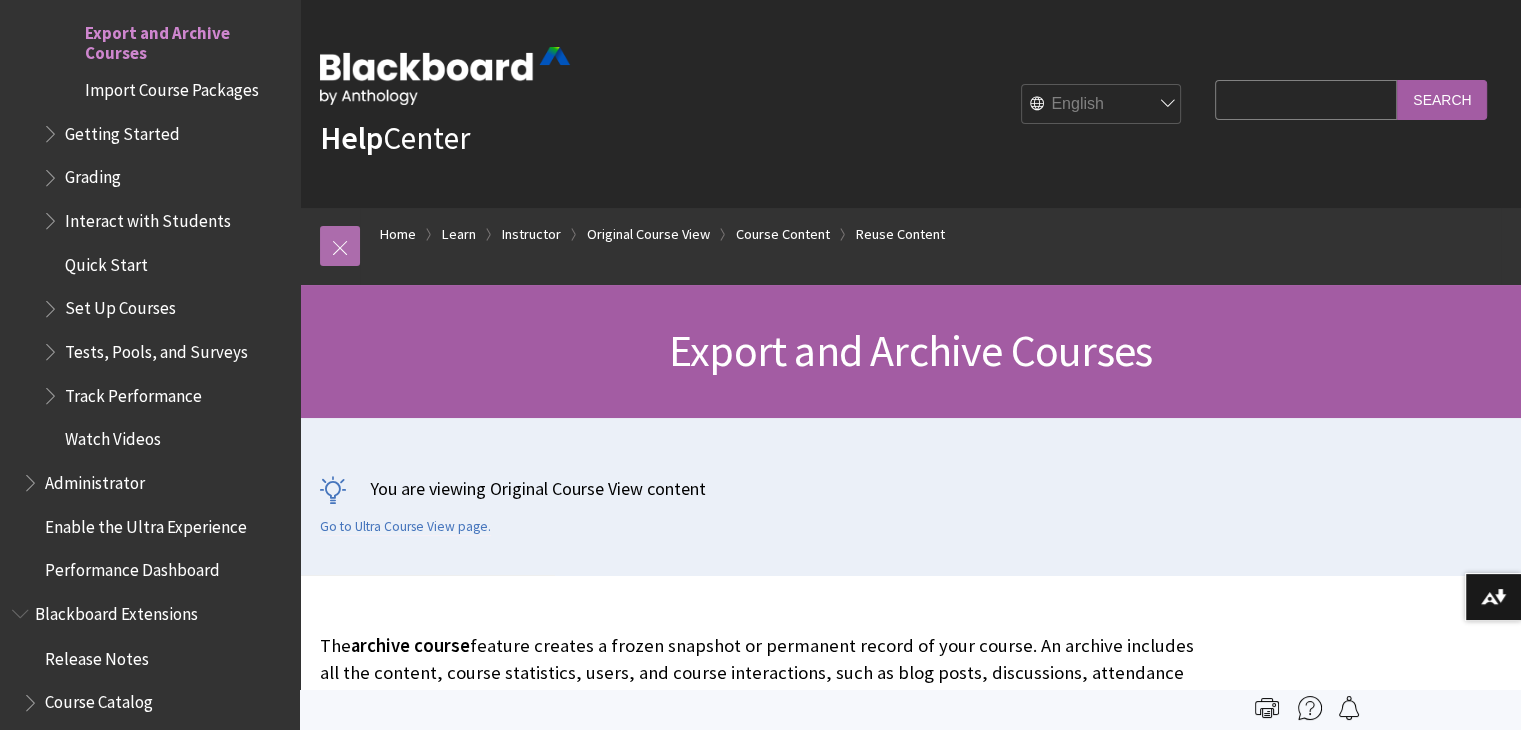 click at bounding box center (340, 246) 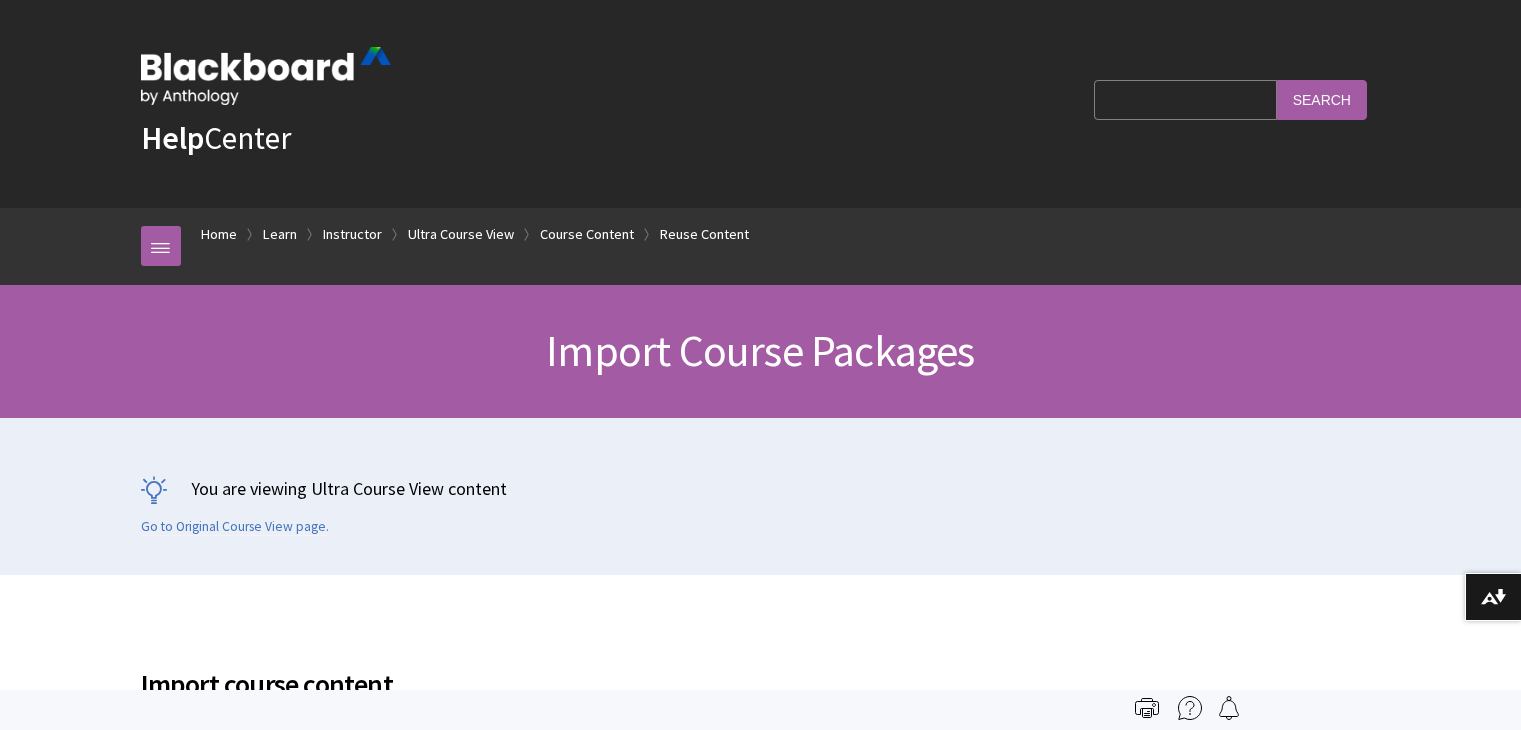 scroll, scrollTop: 0, scrollLeft: 0, axis: both 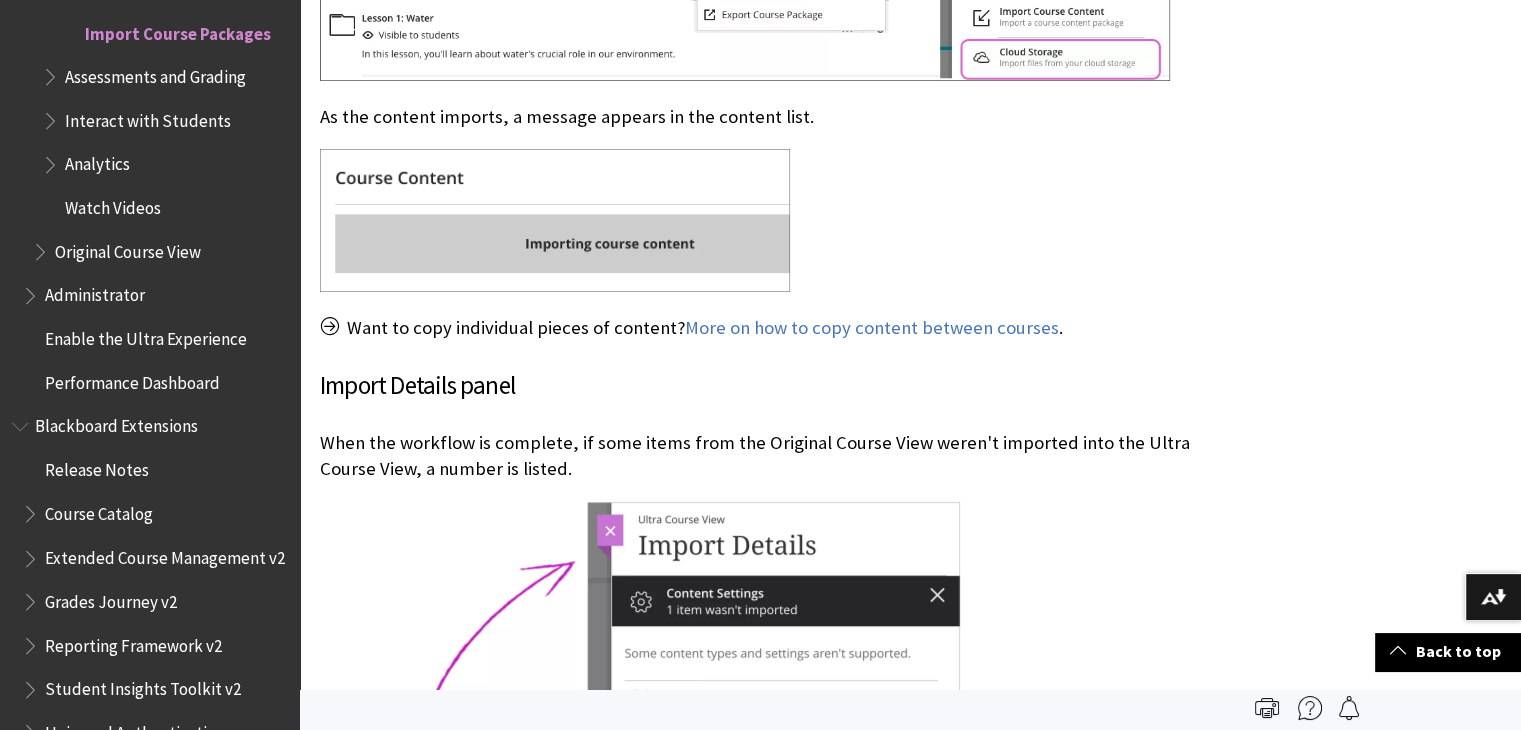 drag, startPoint x: 1520, startPoint y: 395, endPoint x: 1531, endPoint y: 381, distance: 17.804493 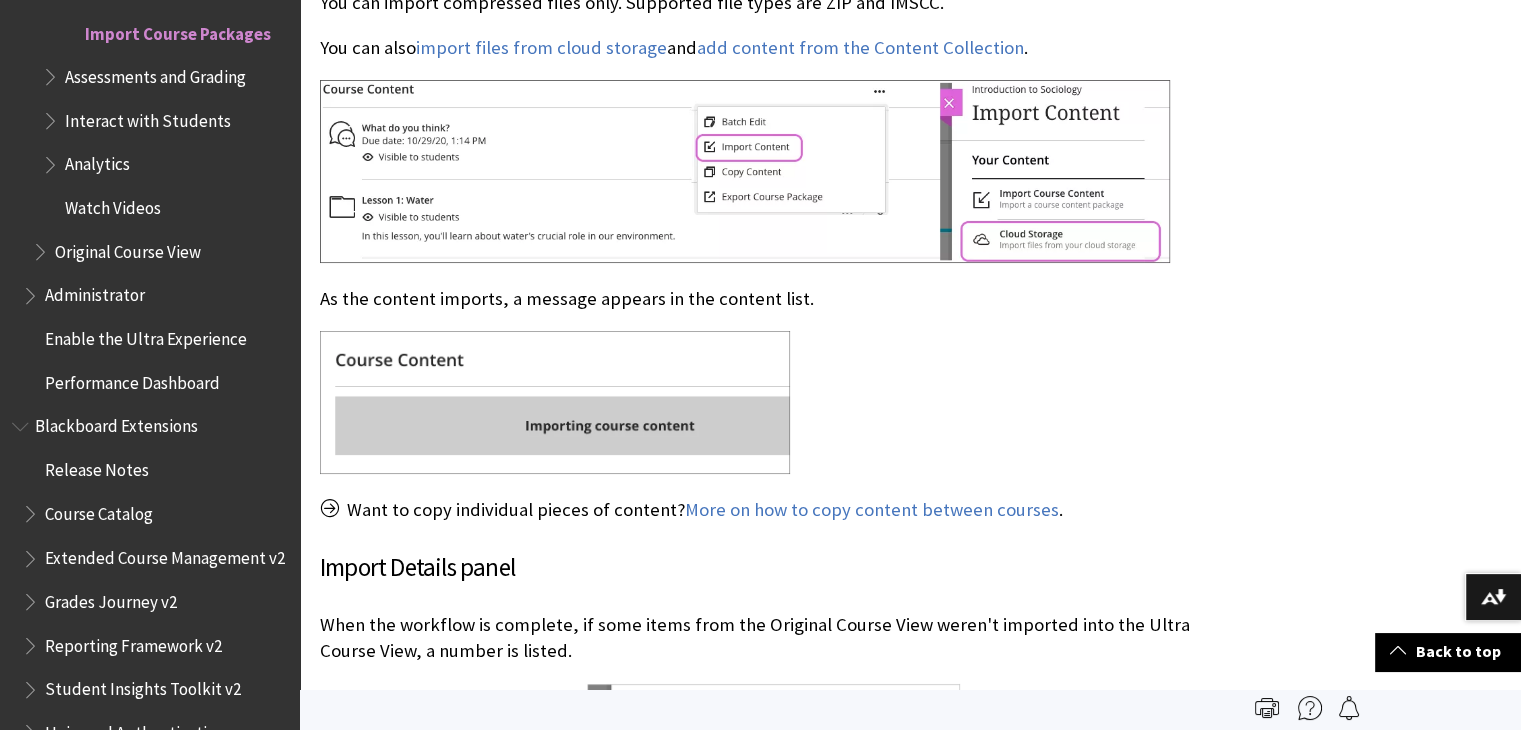 scroll, scrollTop: 0, scrollLeft: 0, axis: both 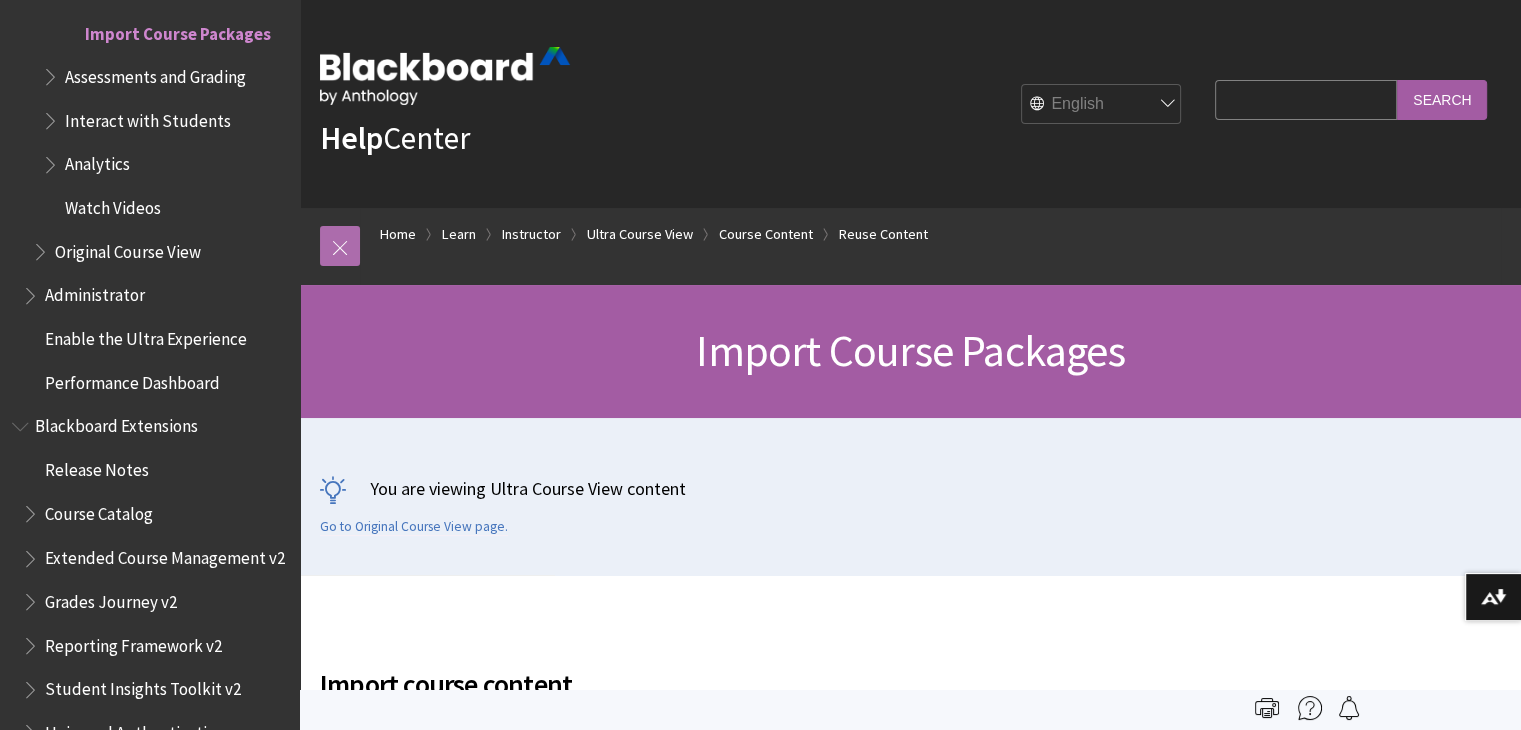 click at bounding box center [340, 246] 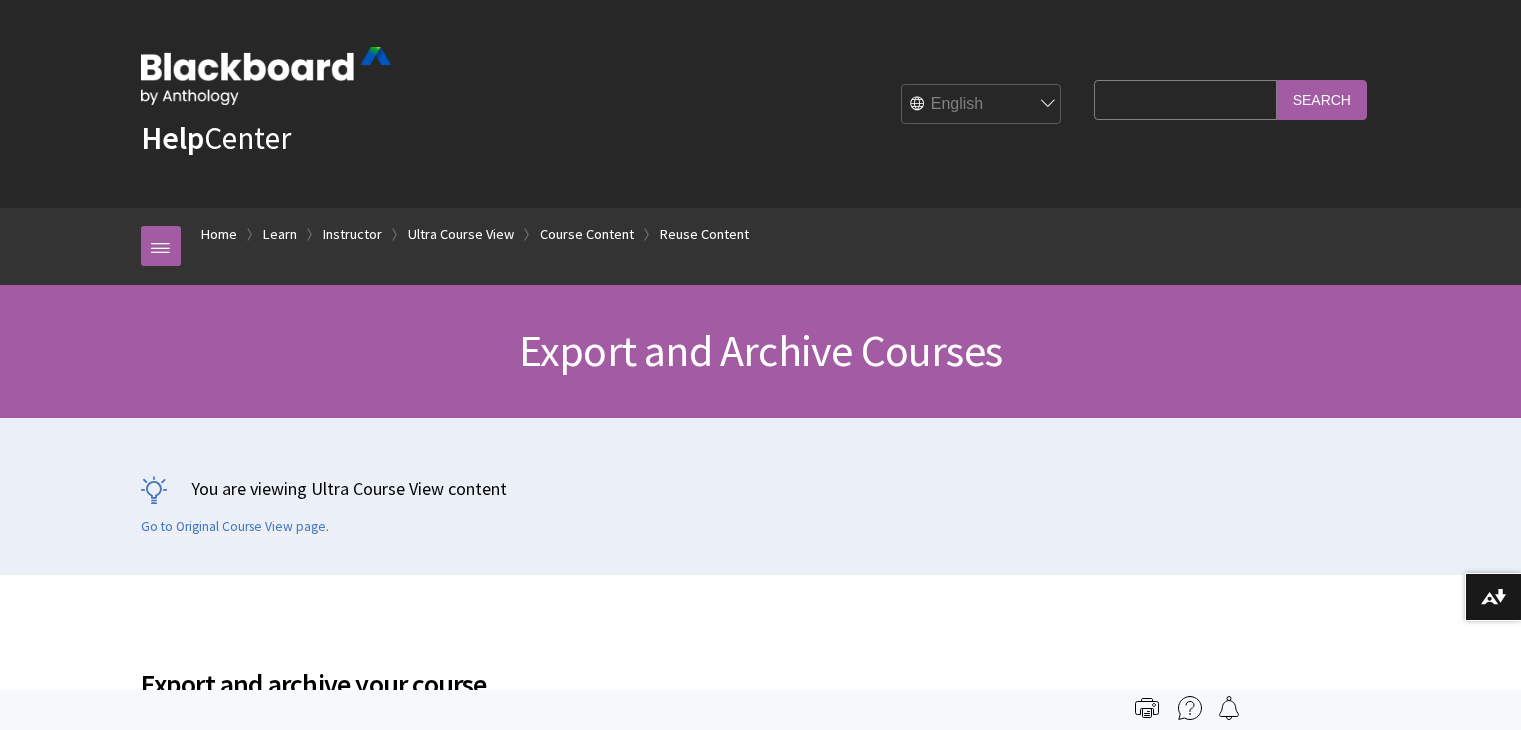 scroll, scrollTop: 0, scrollLeft: 0, axis: both 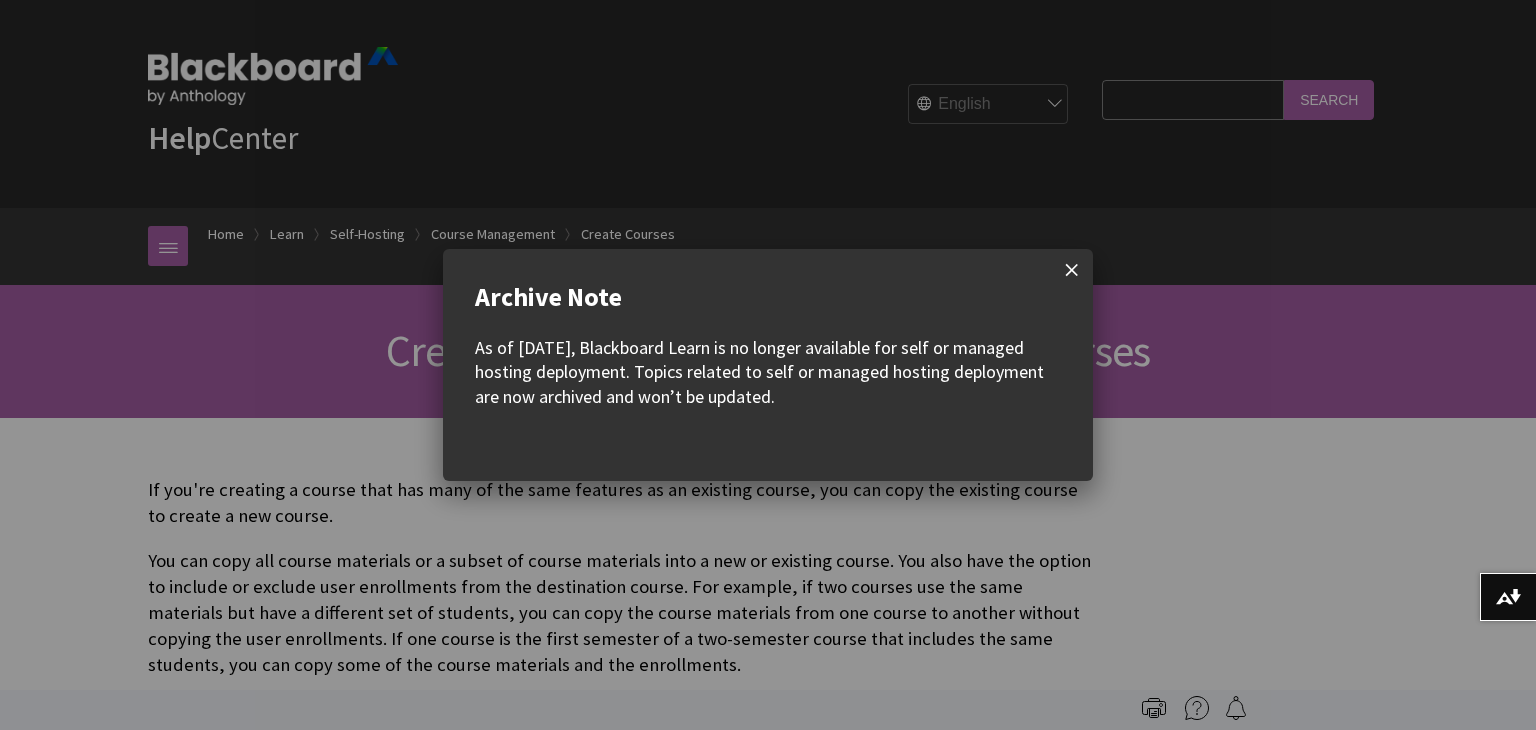 click at bounding box center (1072, 270) 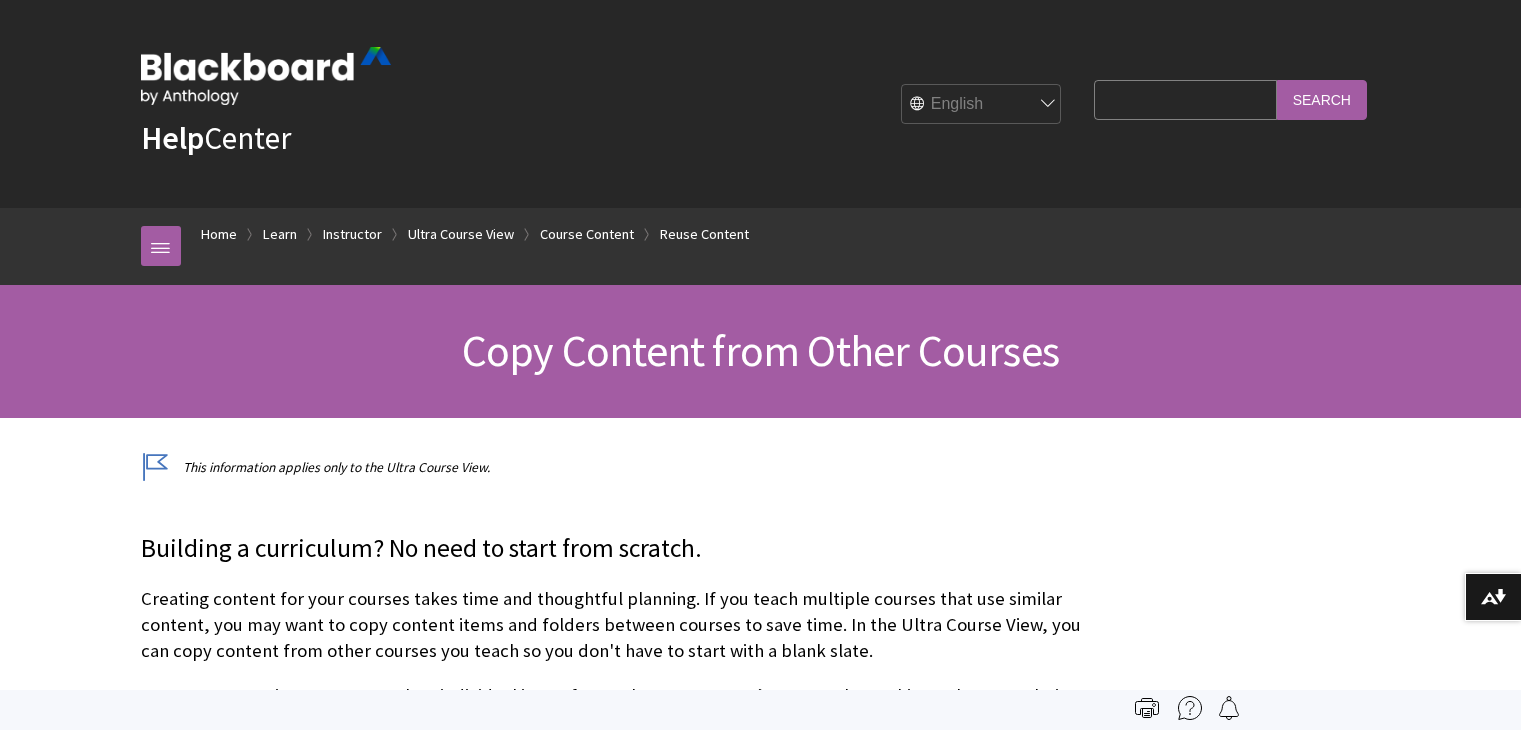 scroll, scrollTop: 0, scrollLeft: 0, axis: both 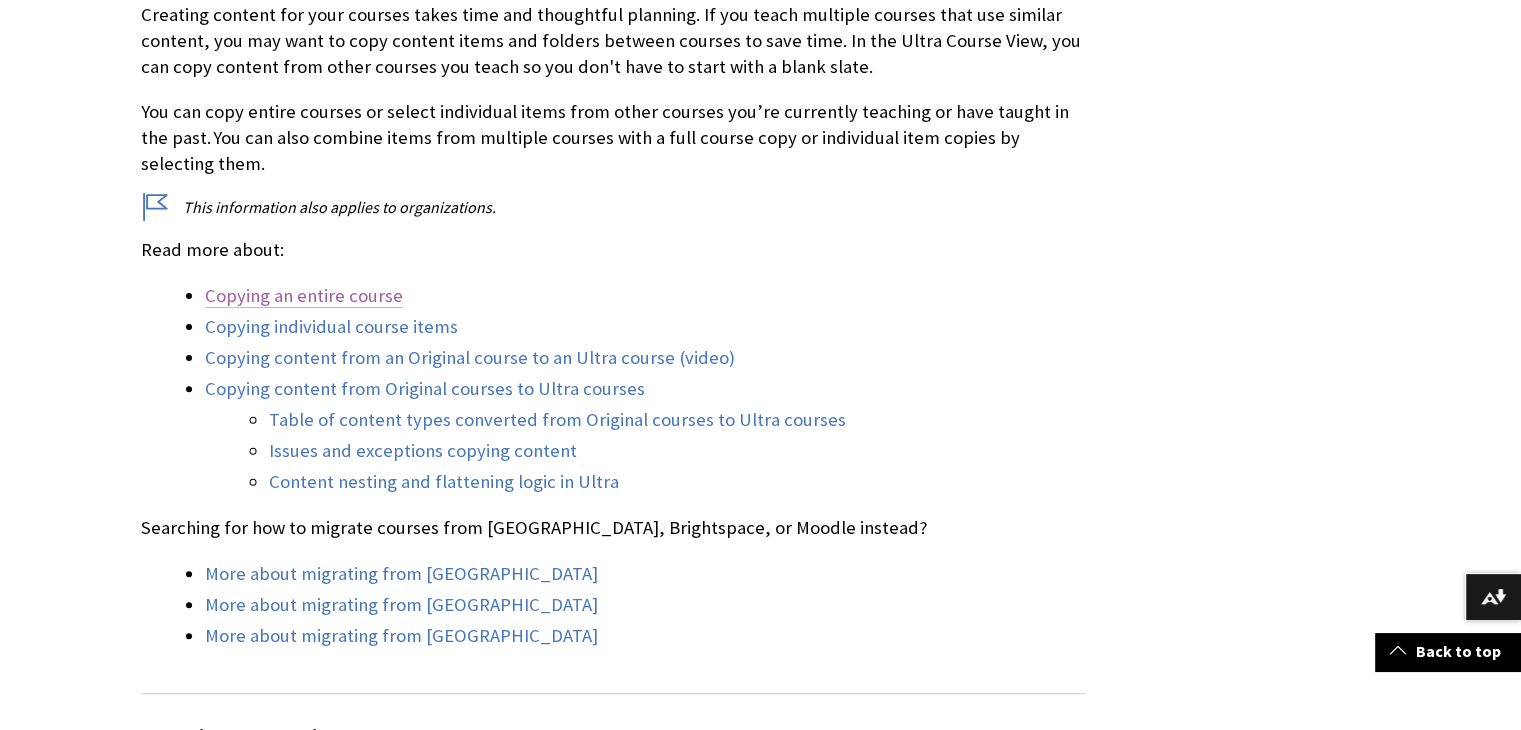 click on "Copying an entire course" at bounding box center (304, 296) 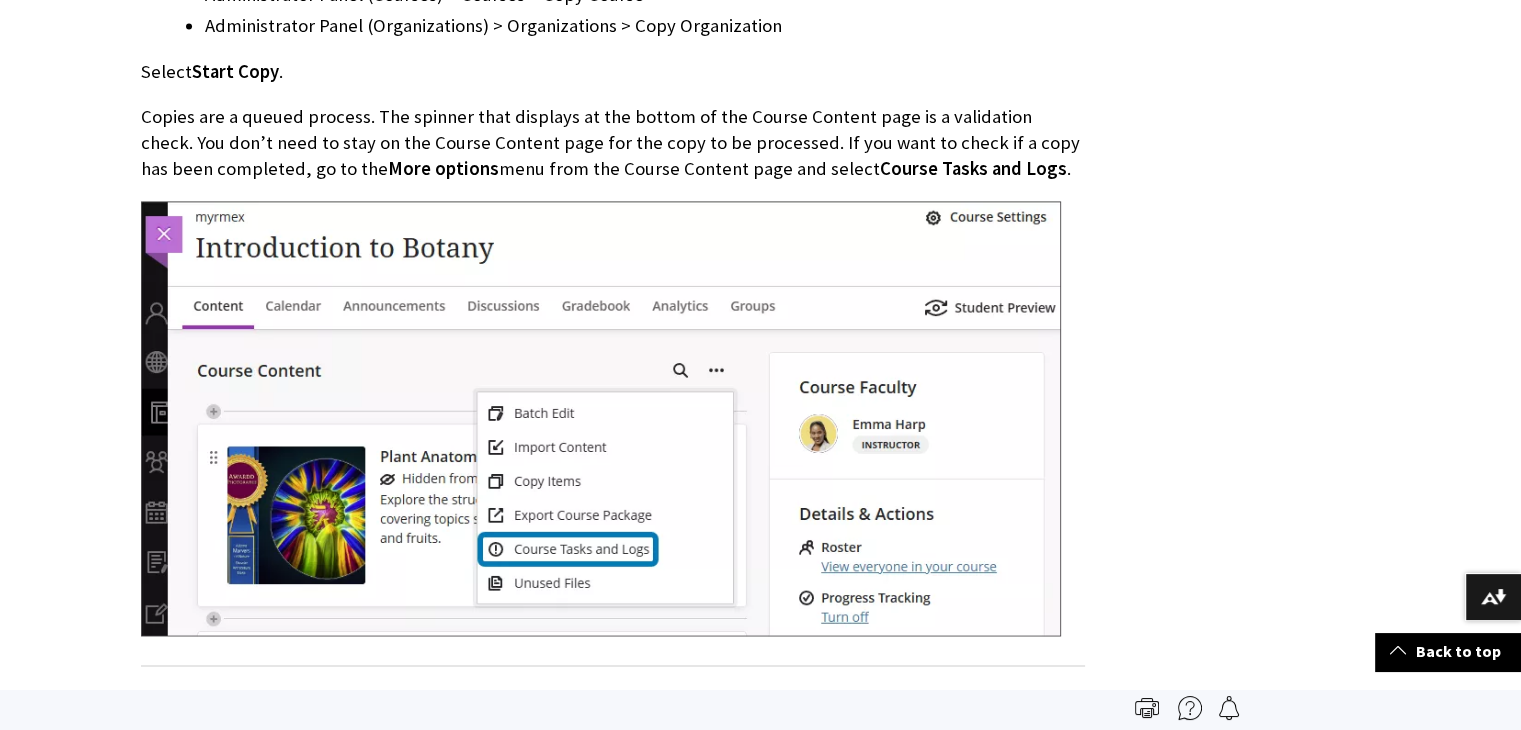 scroll, scrollTop: 2968, scrollLeft: 0, axis: vertical 